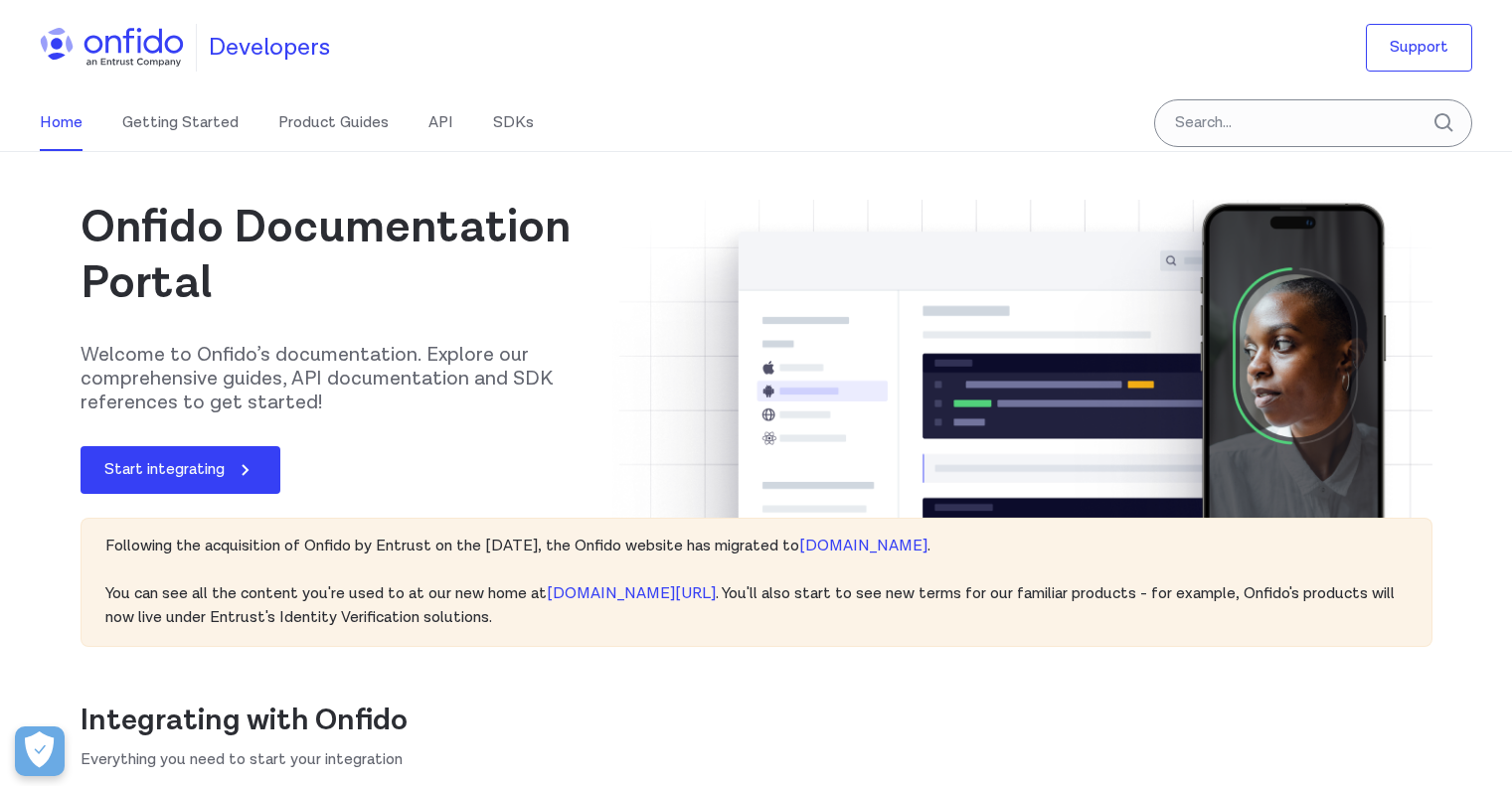 scroll, scrollTop: 0, scrollLeft: 0, axis: both 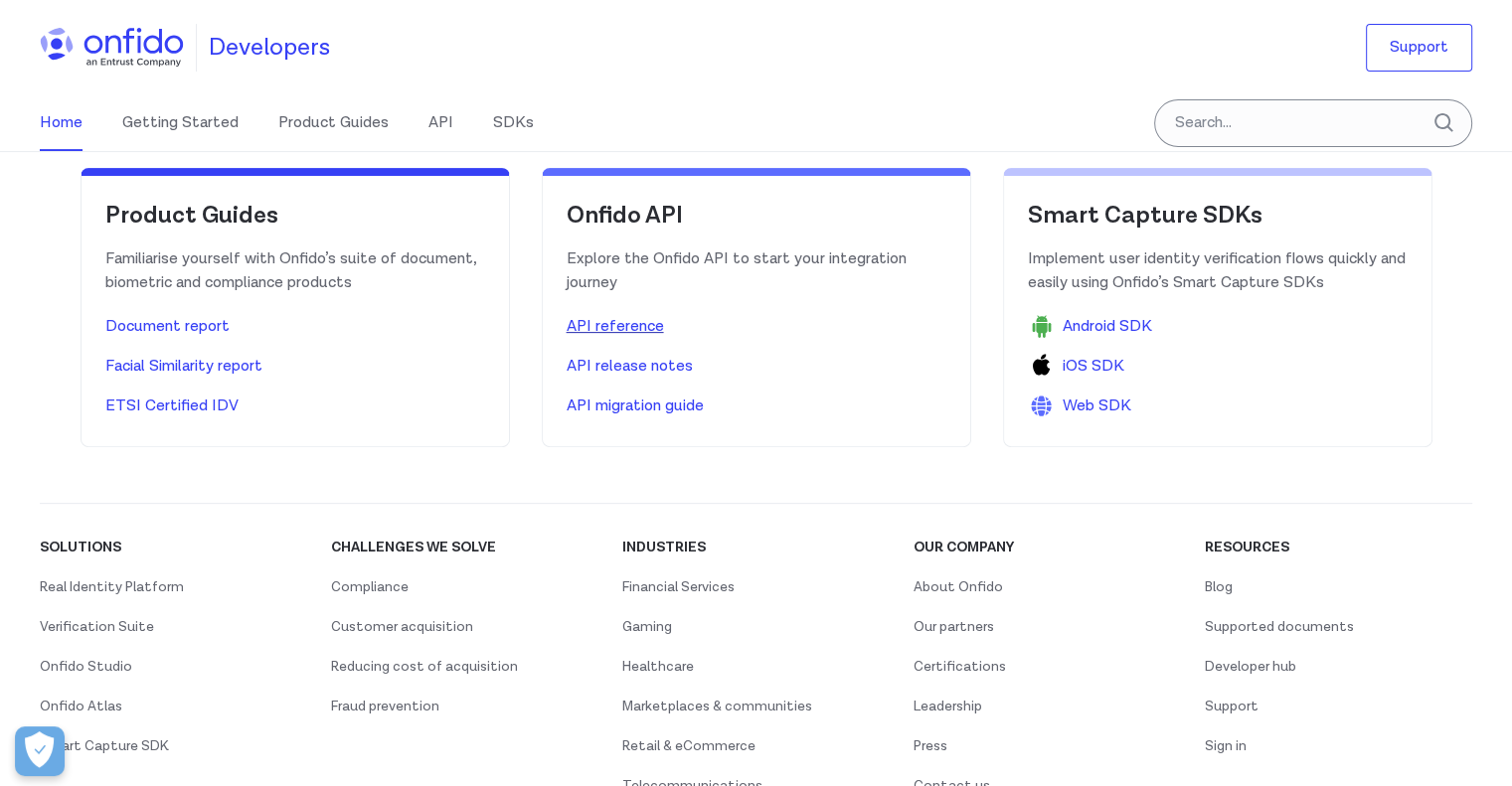 click on "API reference" at bounding box center (615, 327) 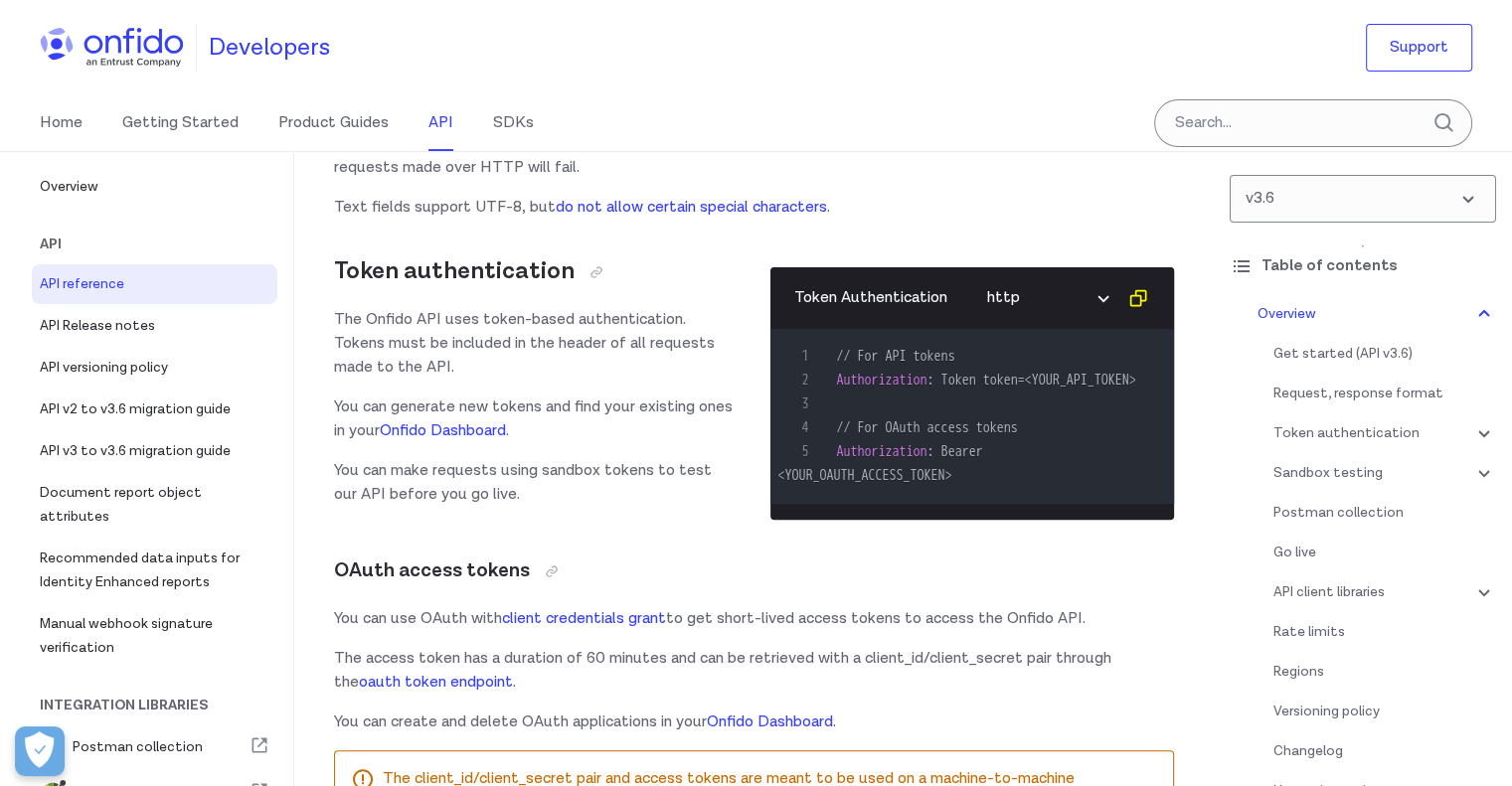 scroll, scrollTop: 0, scrollLeft: 0, axis: both 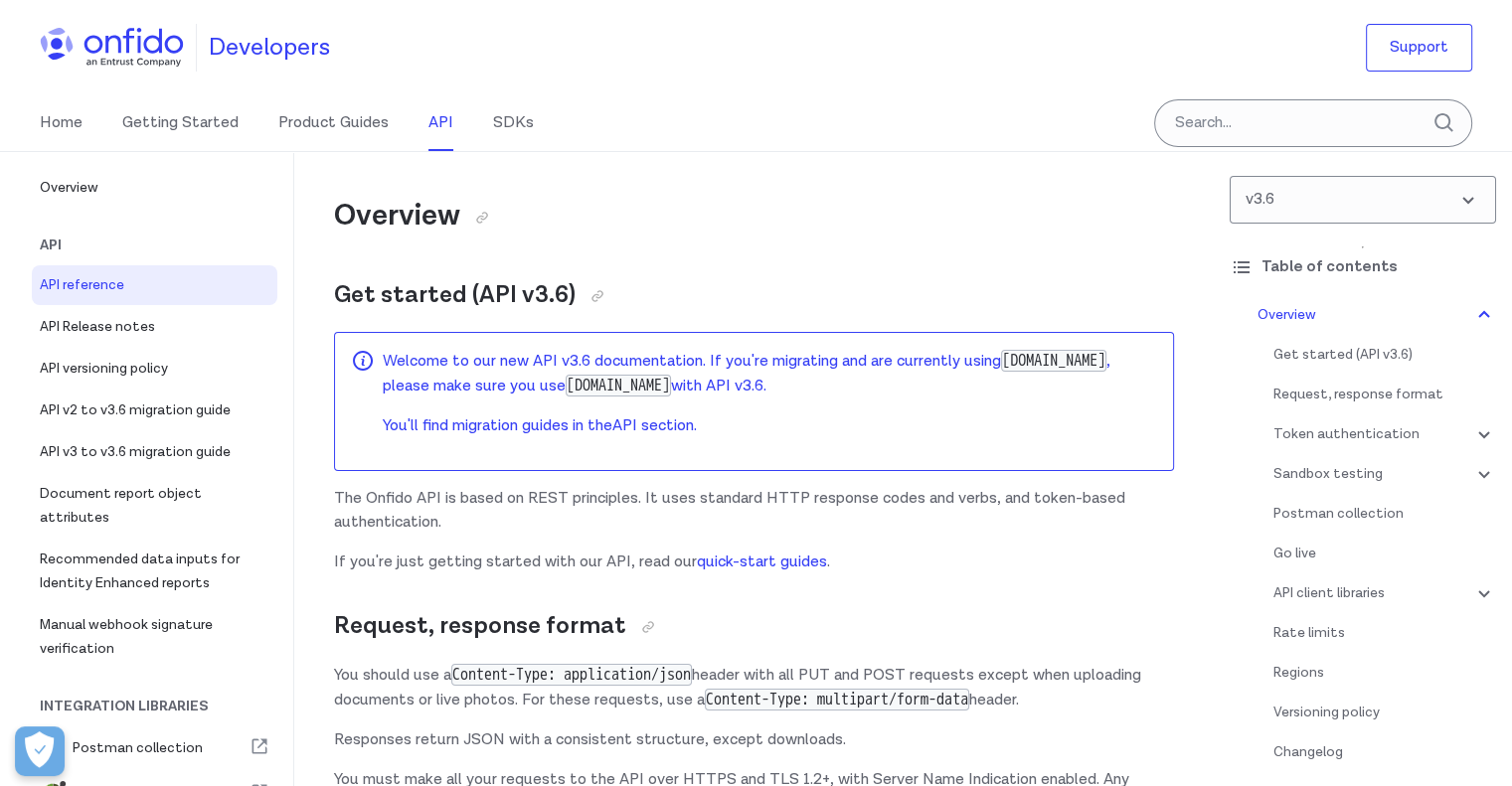 click on "Overview
Get started (API v3.6)
Welcome to our new API v3.6 documentation. If you're migrating and are
currently using  [DOMAIN_NAME] , please make sure you use  [DOMAIN_NAME]  with API v3.6. You'll find migration guides in the  API section .
The Onfido API is based on REST principles. It uses standard HTTP response
codes and verbs, and token-based authentication.
If you're just getting started with our API, read our  quick-start
guides .
Request, response format
You should use a  Content-Type: application/json  header with all PUT and POST
requests except when uploading documents or live photos. For these requests,
use a  Content-Type: multipart/form-data  header.
Responses return JSON with a consistent structure, except downloads.
You must make all your requests to the API over HTTPS and TLS 1.2+, with
Server Name Indication enabled. Any requests made over HTTP will fail.
Text fields support UTF-8, but  do not allow certain special
characters .
Token authentication Onfido
Dashboard" at bounding box center (754, 109988) 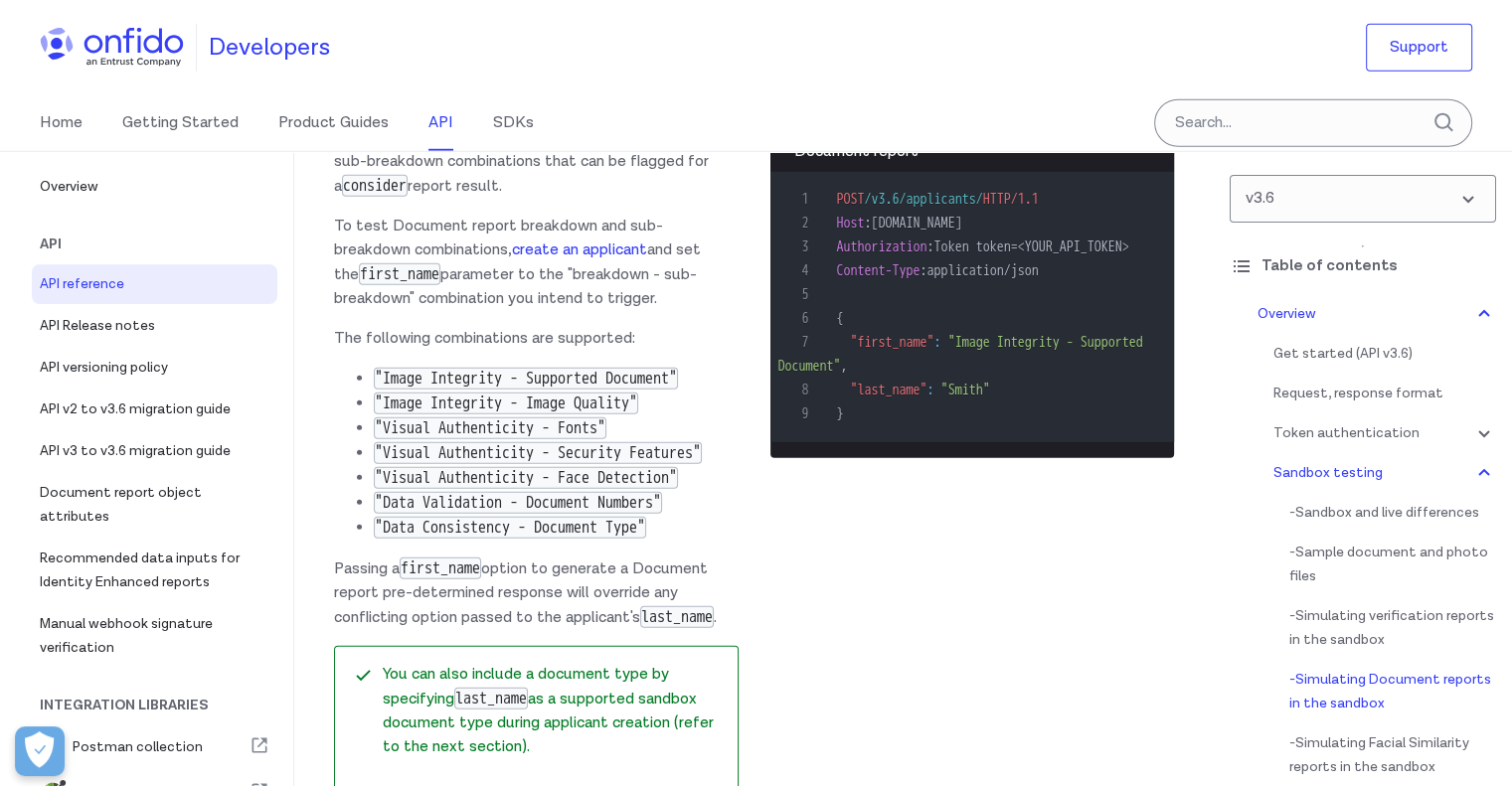 scroll, scrollTop: 5883, scrollLeft: 0, axis: vertical 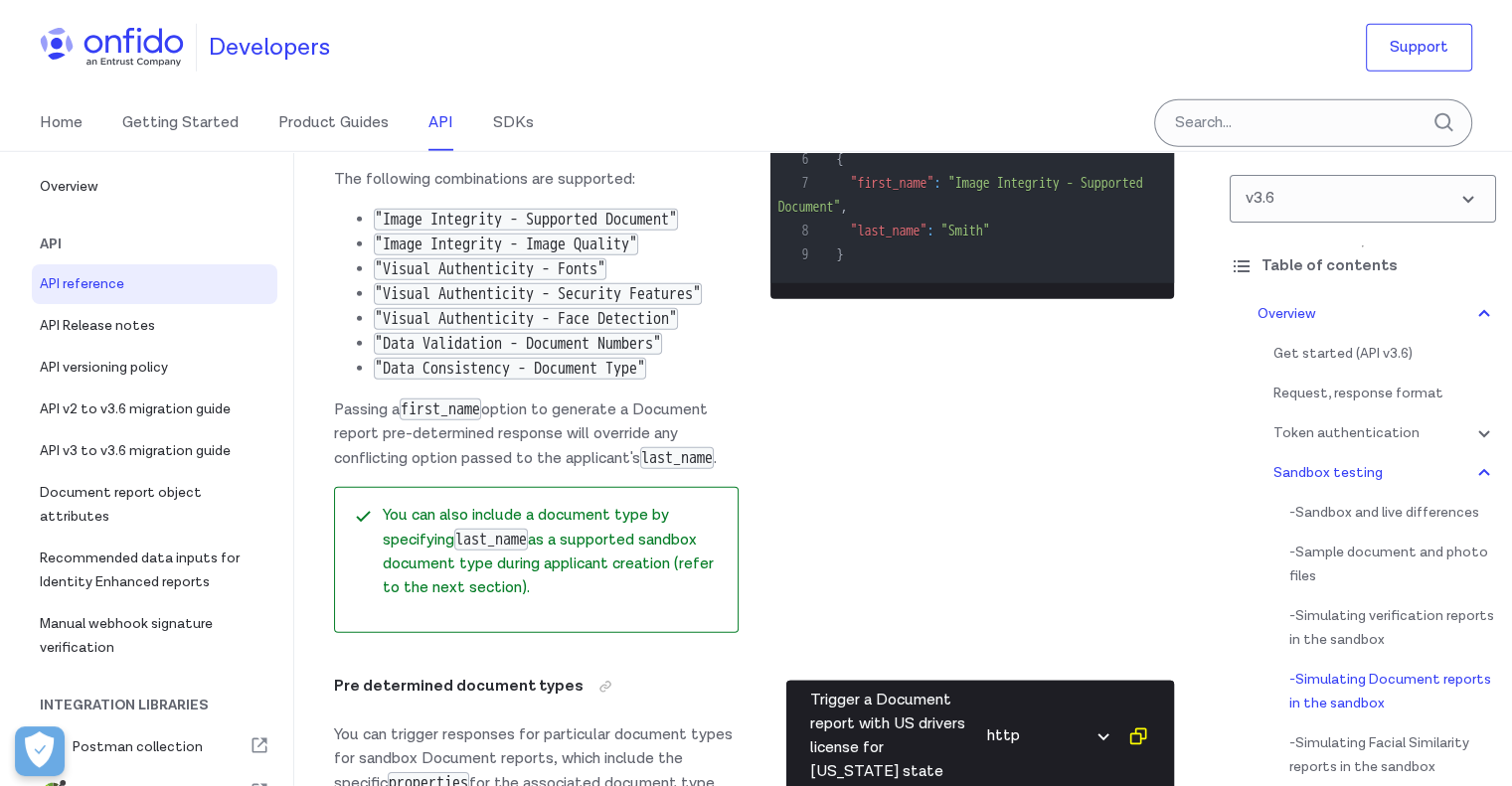 click on "Trigger an Image Integrity - Supported Document breakdown combination for a Document report http bash 1 POST /v3.6/applicants/ HTTP/1.1     2 Host  :  [DOMAIN_NAME]   3 Authorization : Token token=<YOUR_API_TOKEN>   4 Content-Type : application/json   5 6 { 7    "first_name" :   "Image Integrity - Supported Document" , 8    "last_name" :   "[PERSON_NAME]" 9 }" at bounding box center (972, 247) 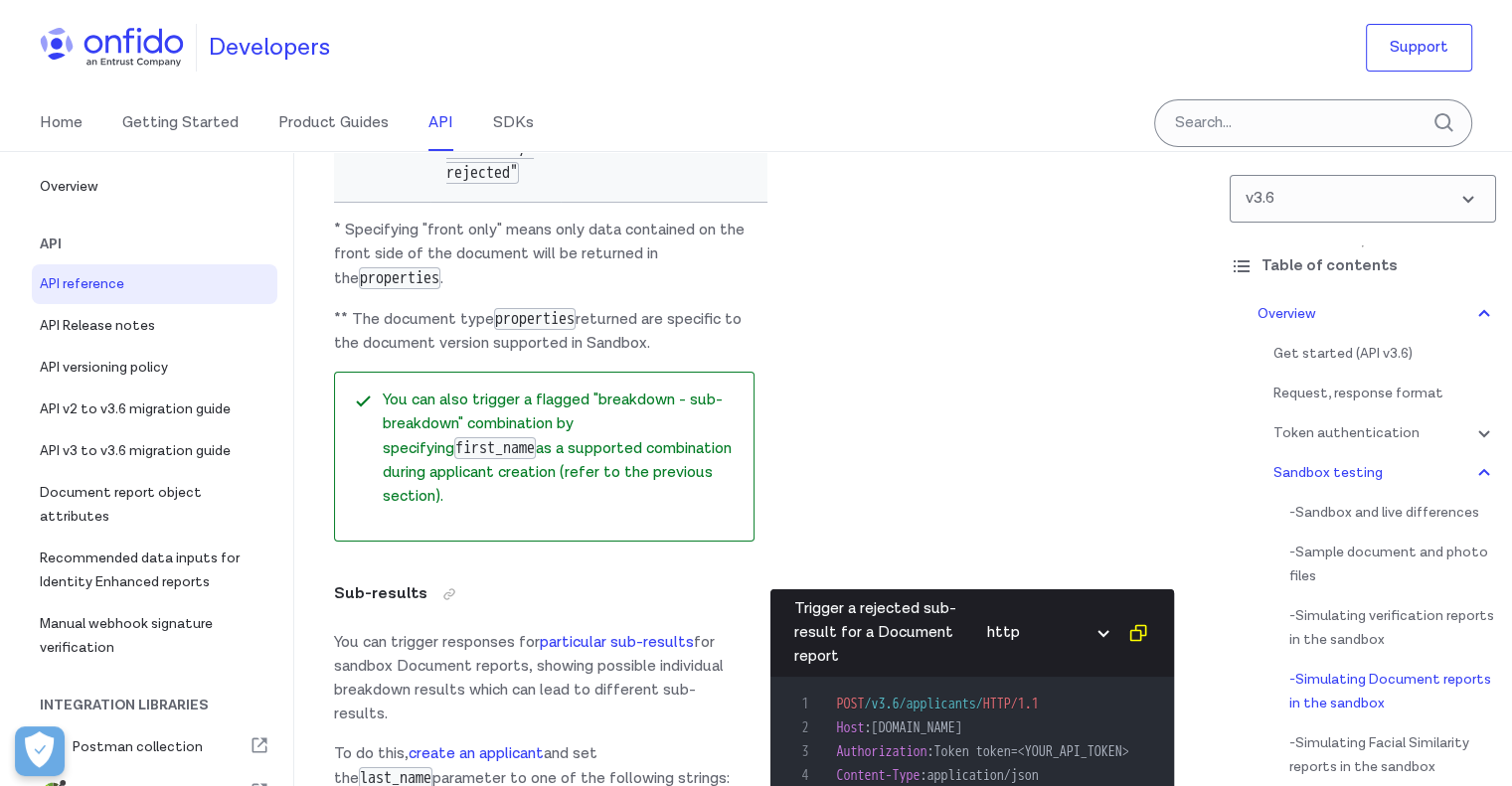 scroll, scrollTop: 7751, scrollLeft: 0, axis: vertical 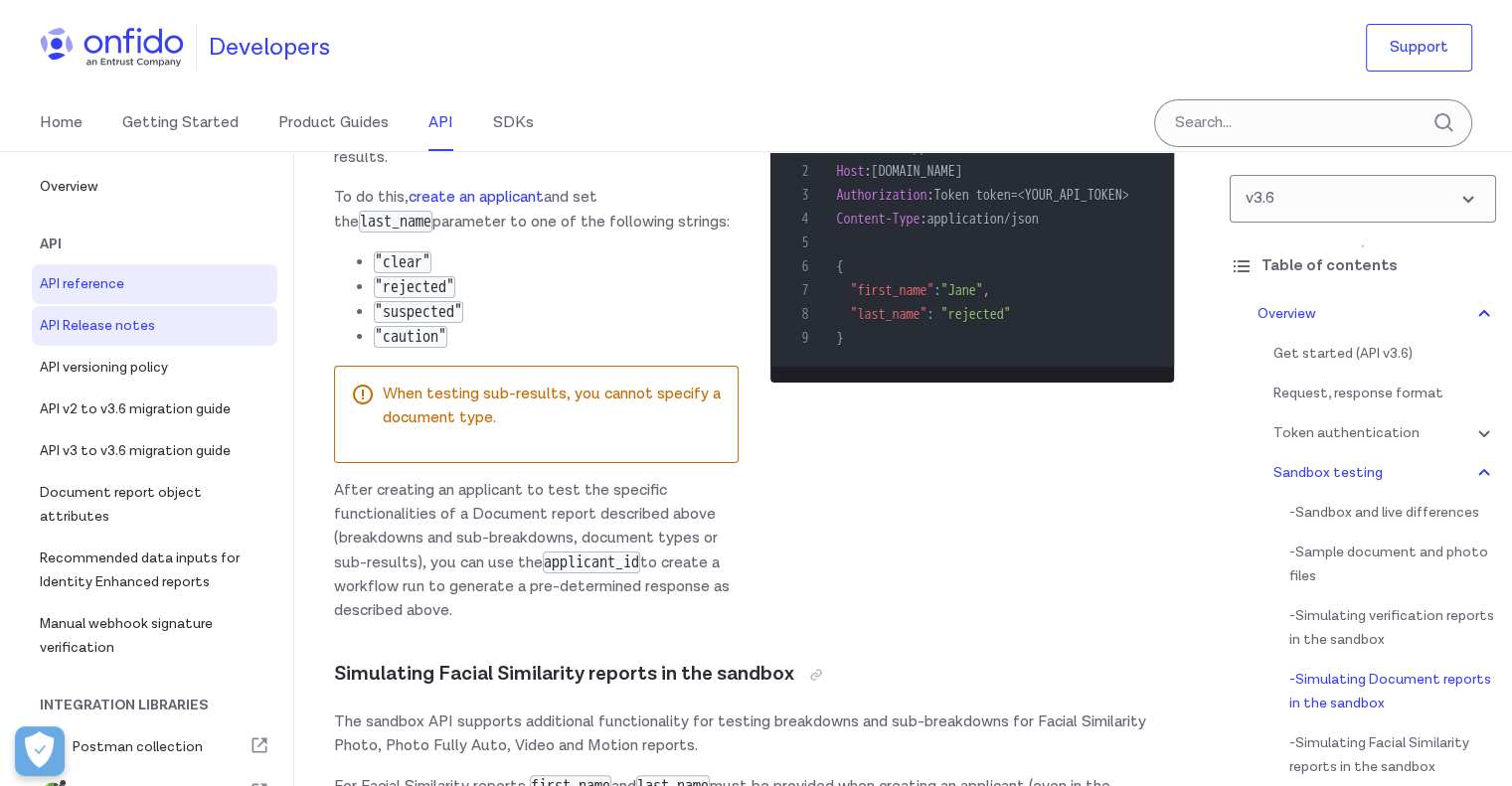 click on "API Release notes" at bounding box center [154, 326] 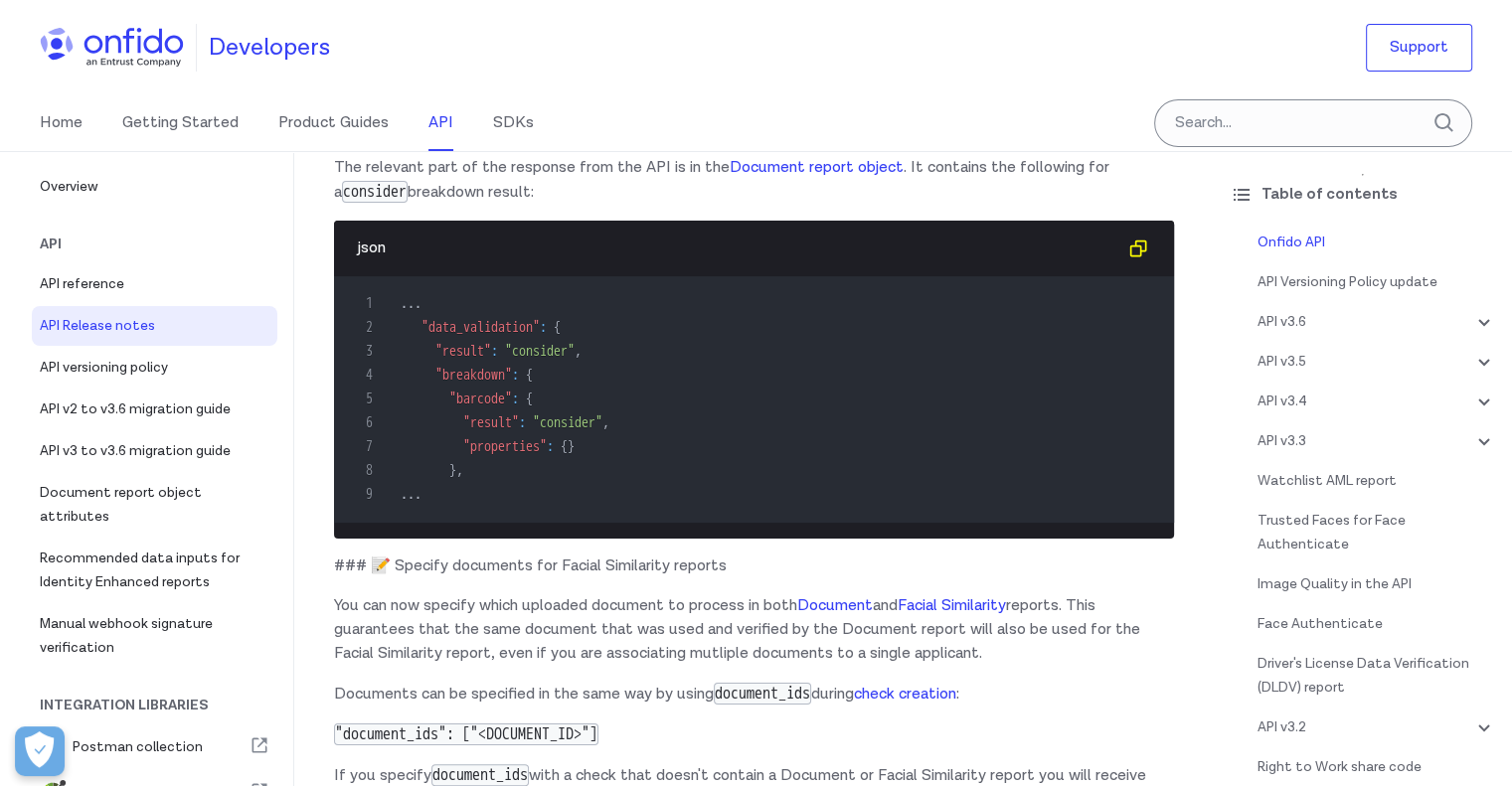 scroll, scrollTop: 0, scrollLeft: 0, axis: both 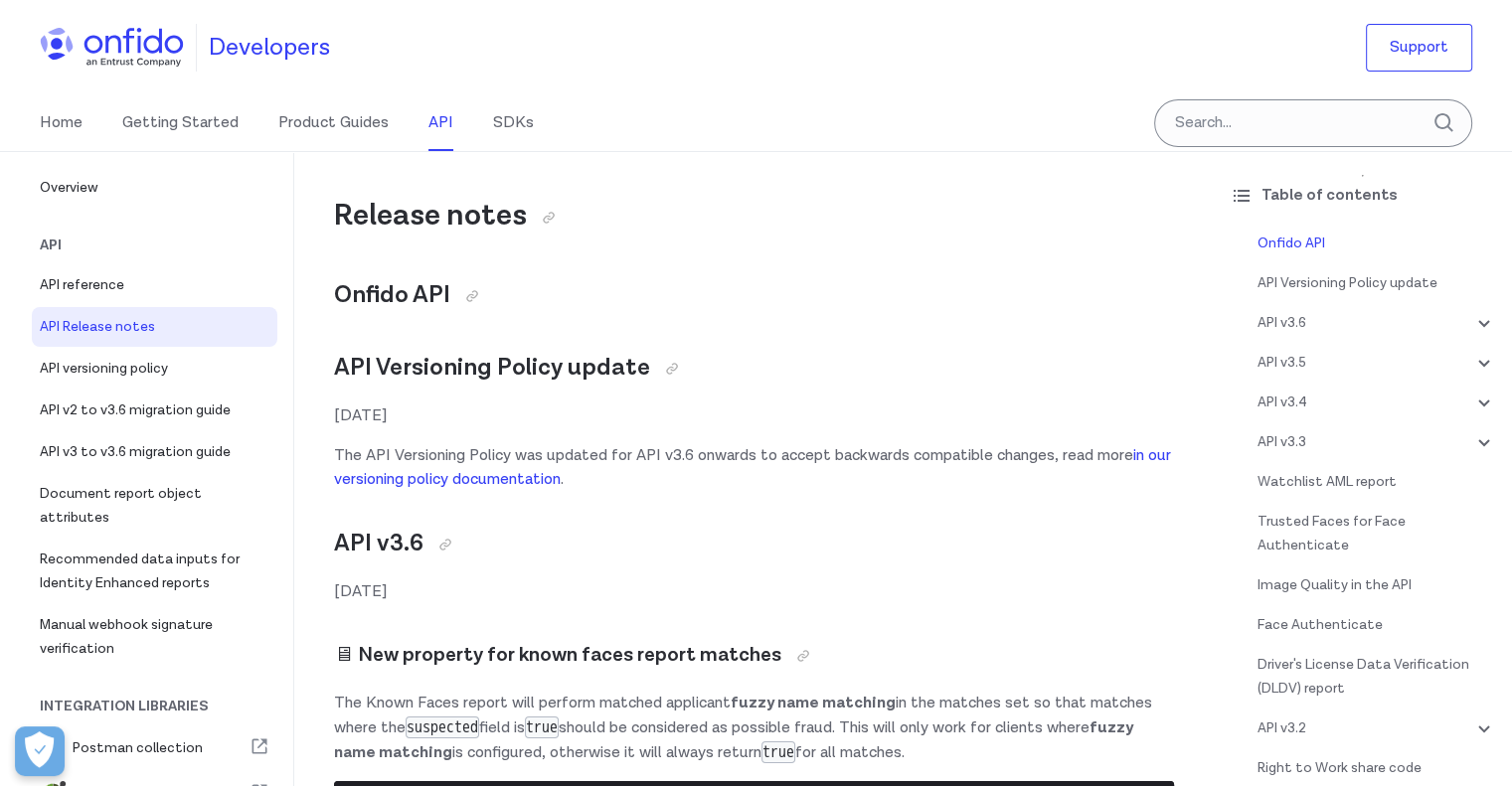click on "Api" at bounding box center (162, 245) 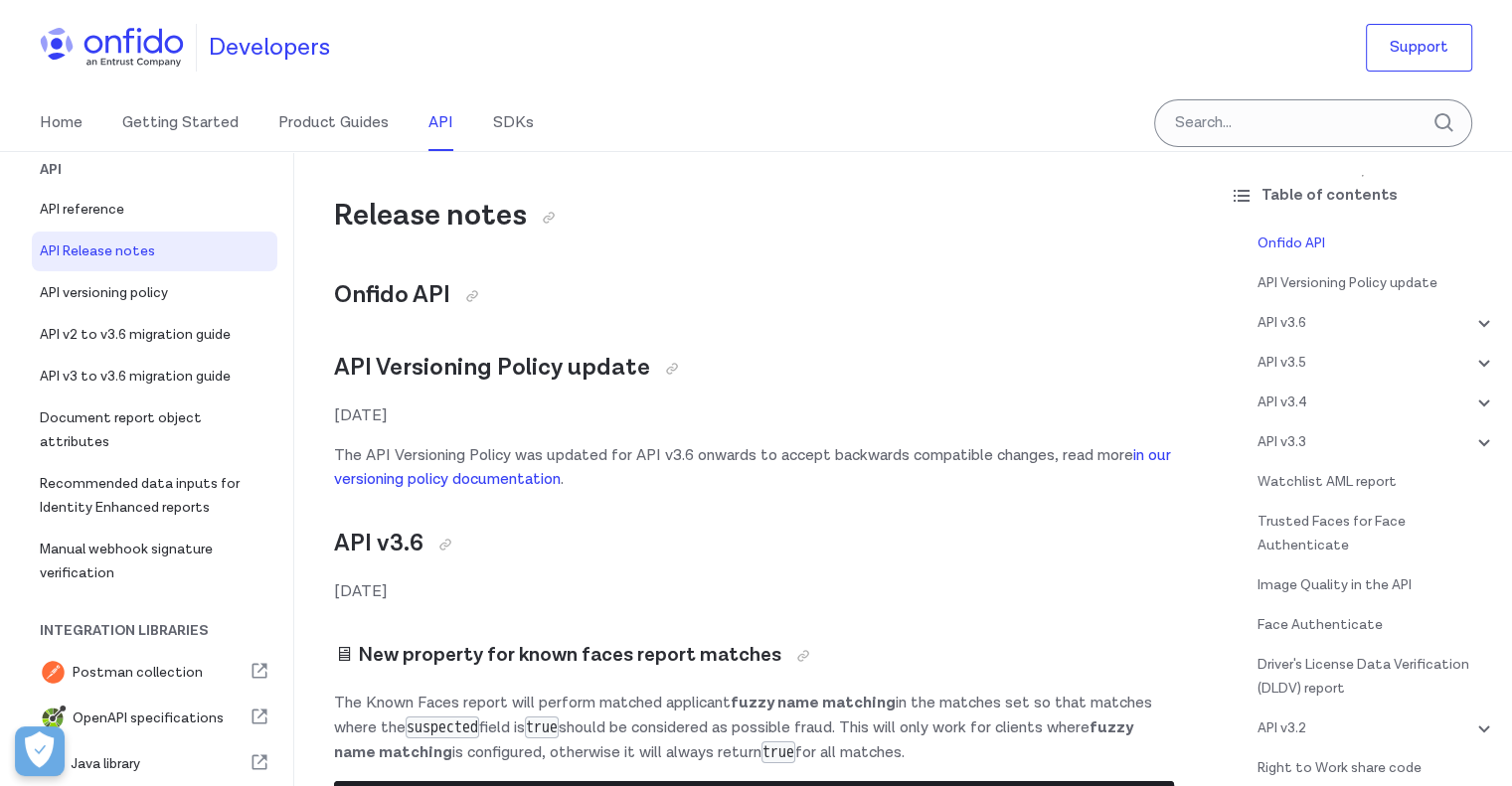 scroll, scrollTop: 79, scrollLeft: 0, axis: vertical 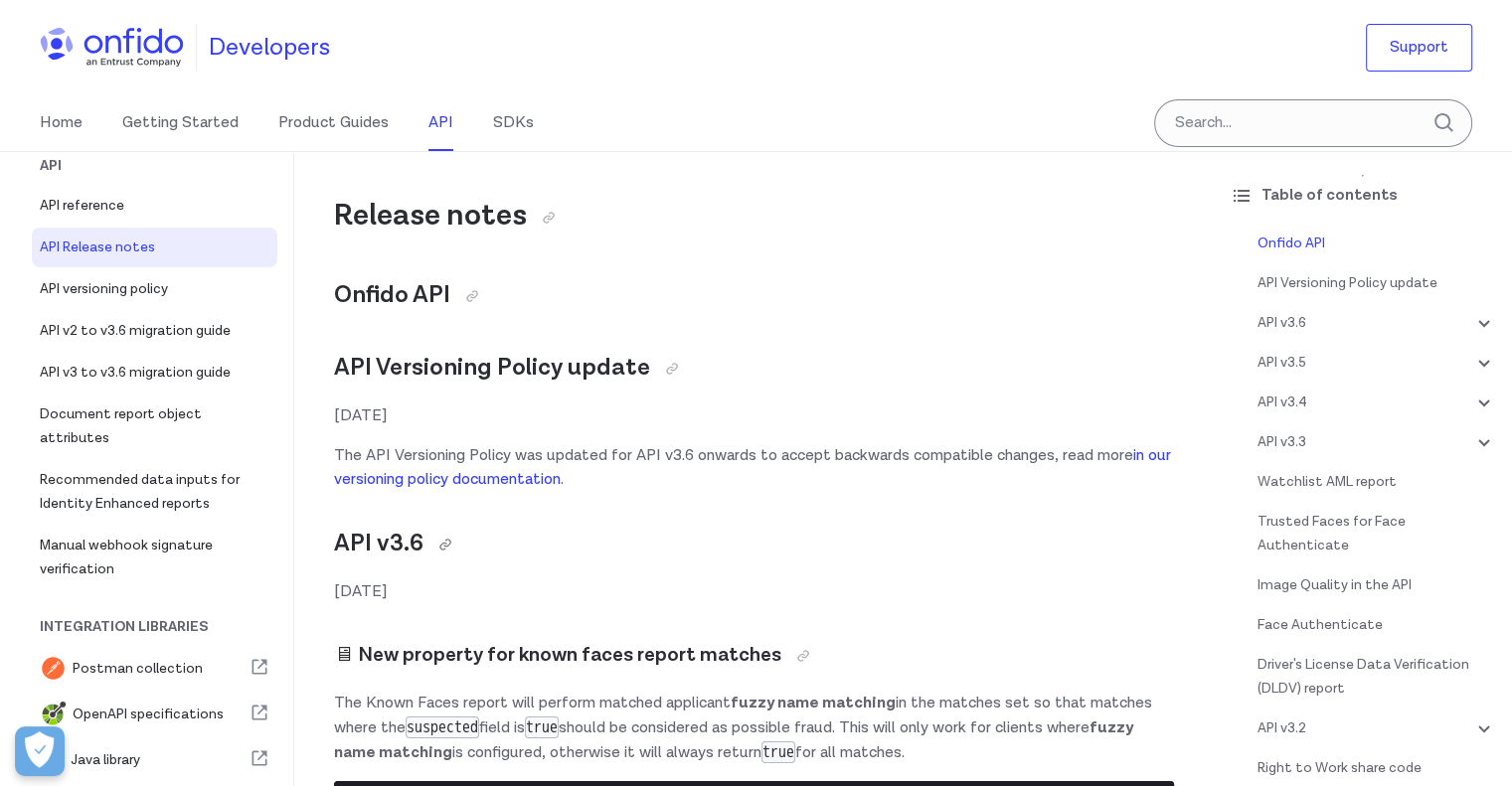 click on "API v3.6" at bounding box center (754, 544) 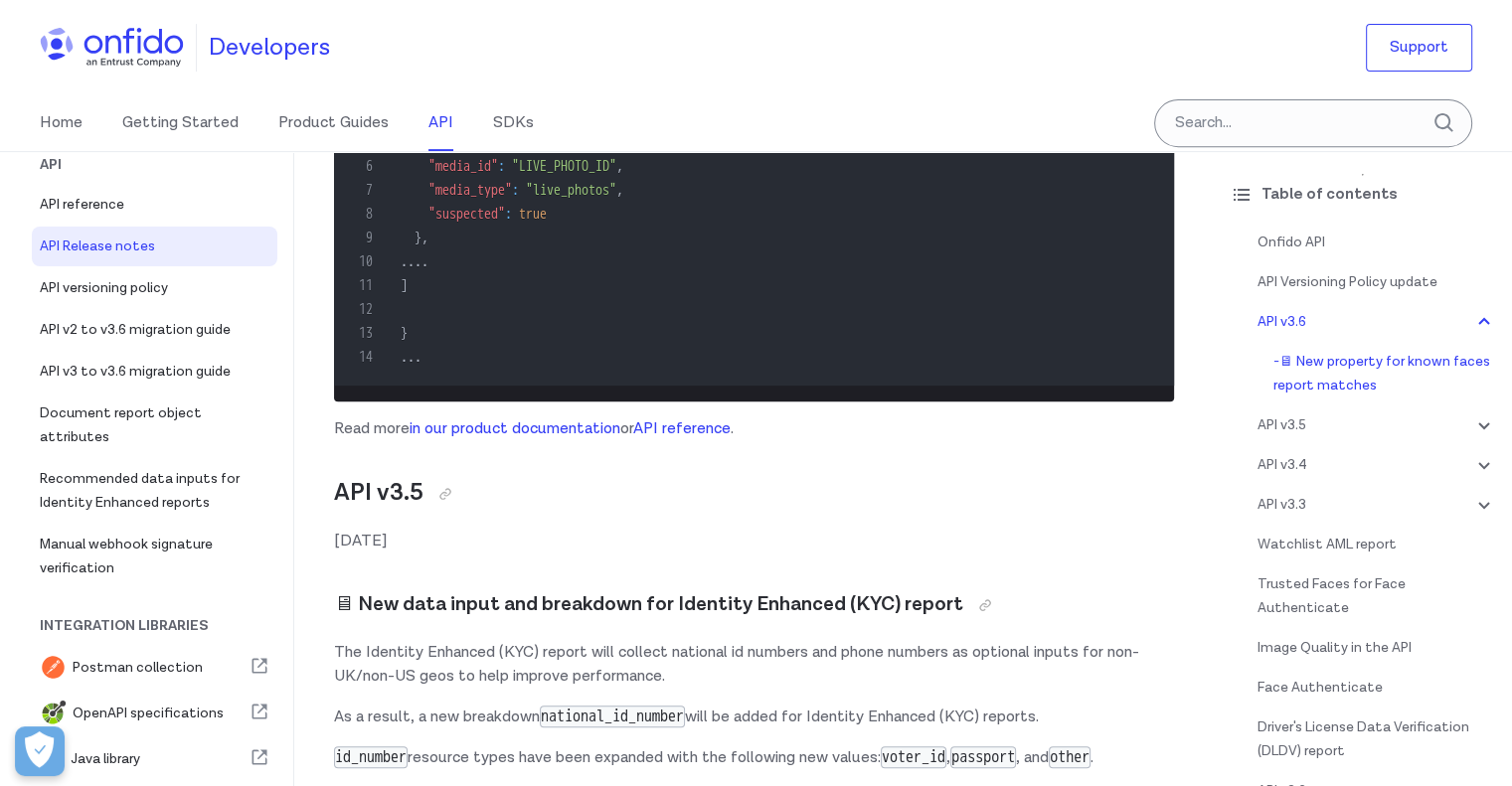 scroll, scrollTop: 874, scrollLeft: 0, axis: vertical 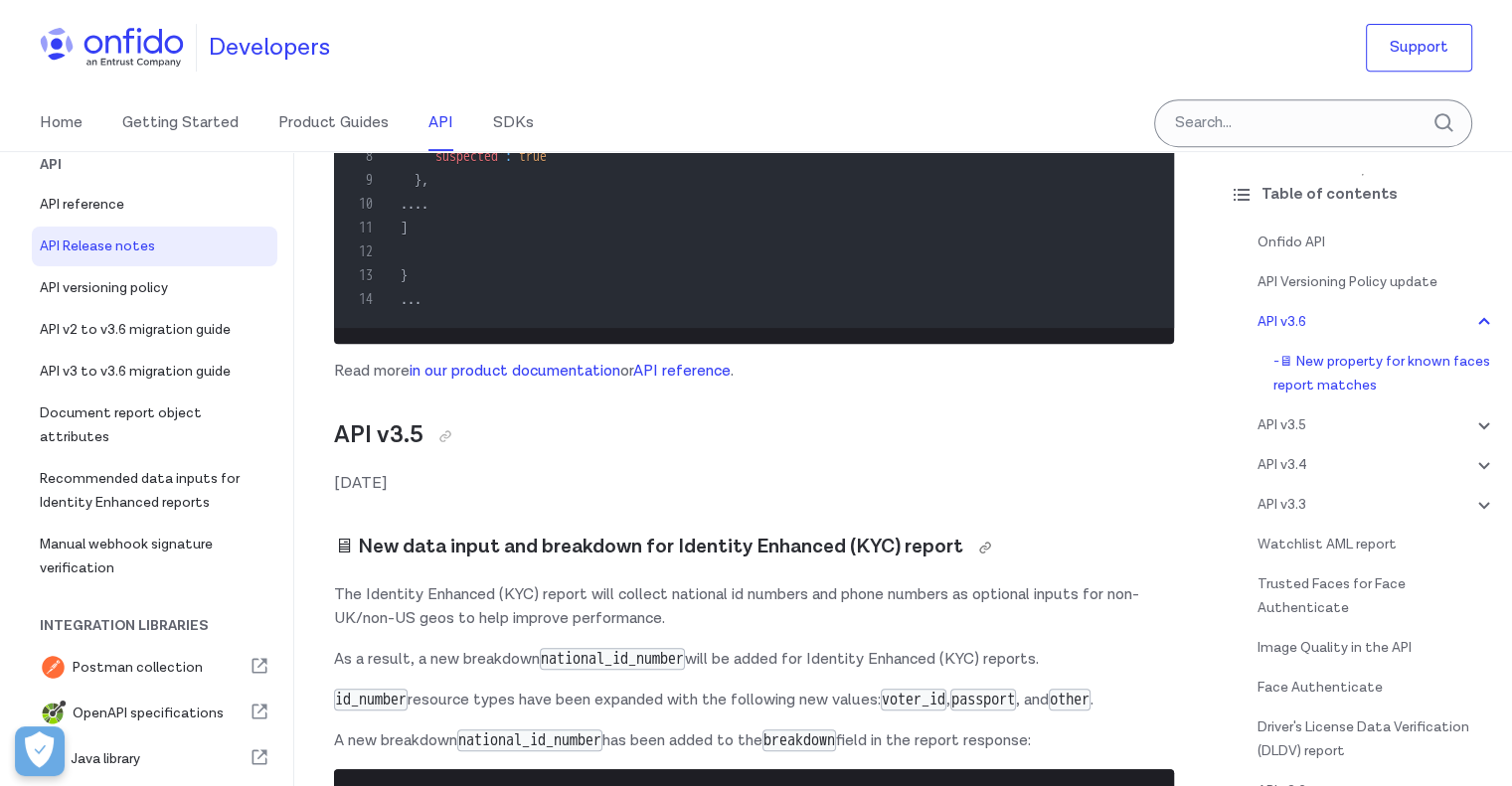 click on "🖥 New data input and breakdown for Identity Enhanced (KYC) report" at bounding box center [754, 548] 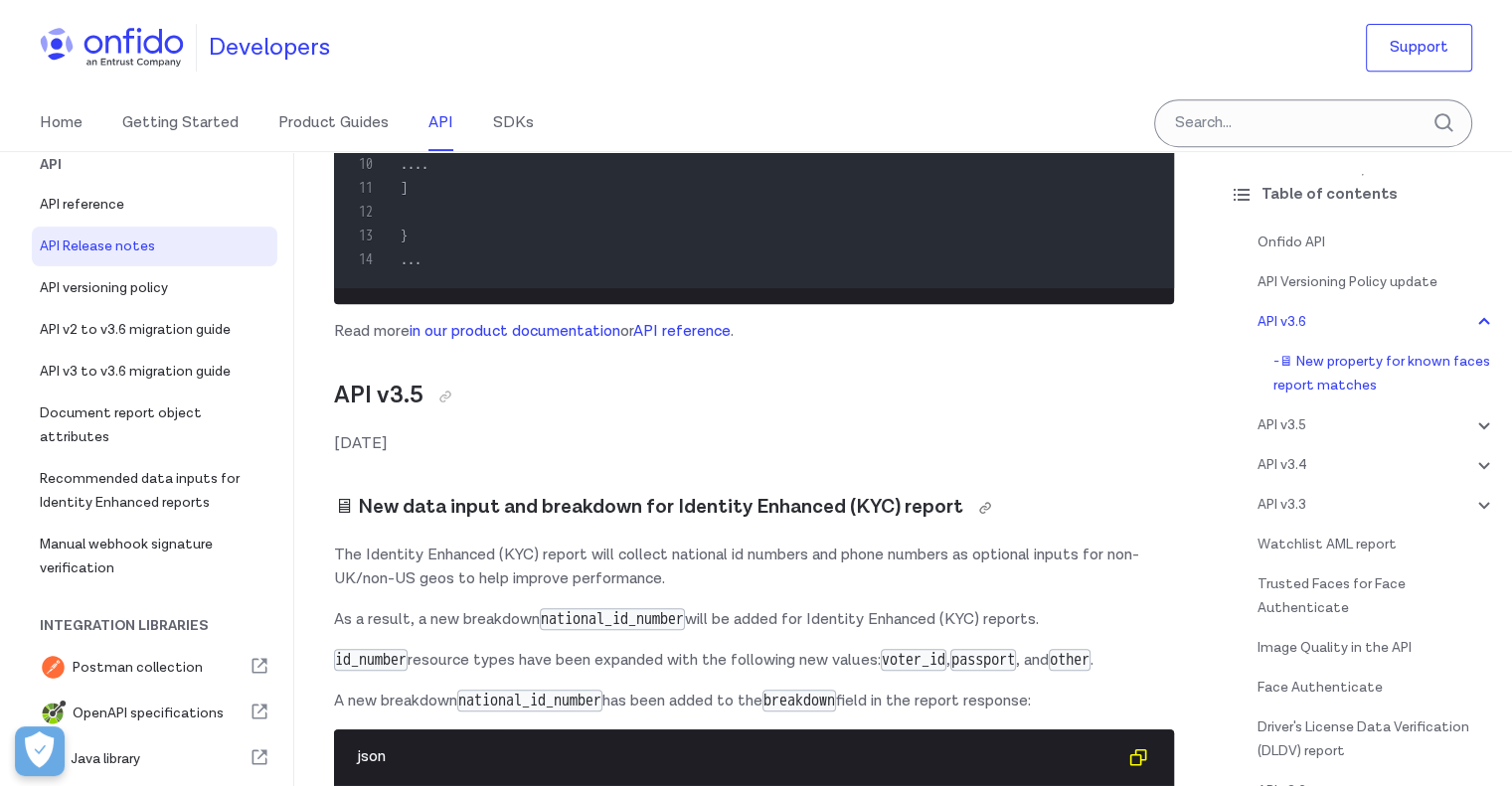 scroll, scrollTop: 1073, scrollLeft: 0, axis: vertical 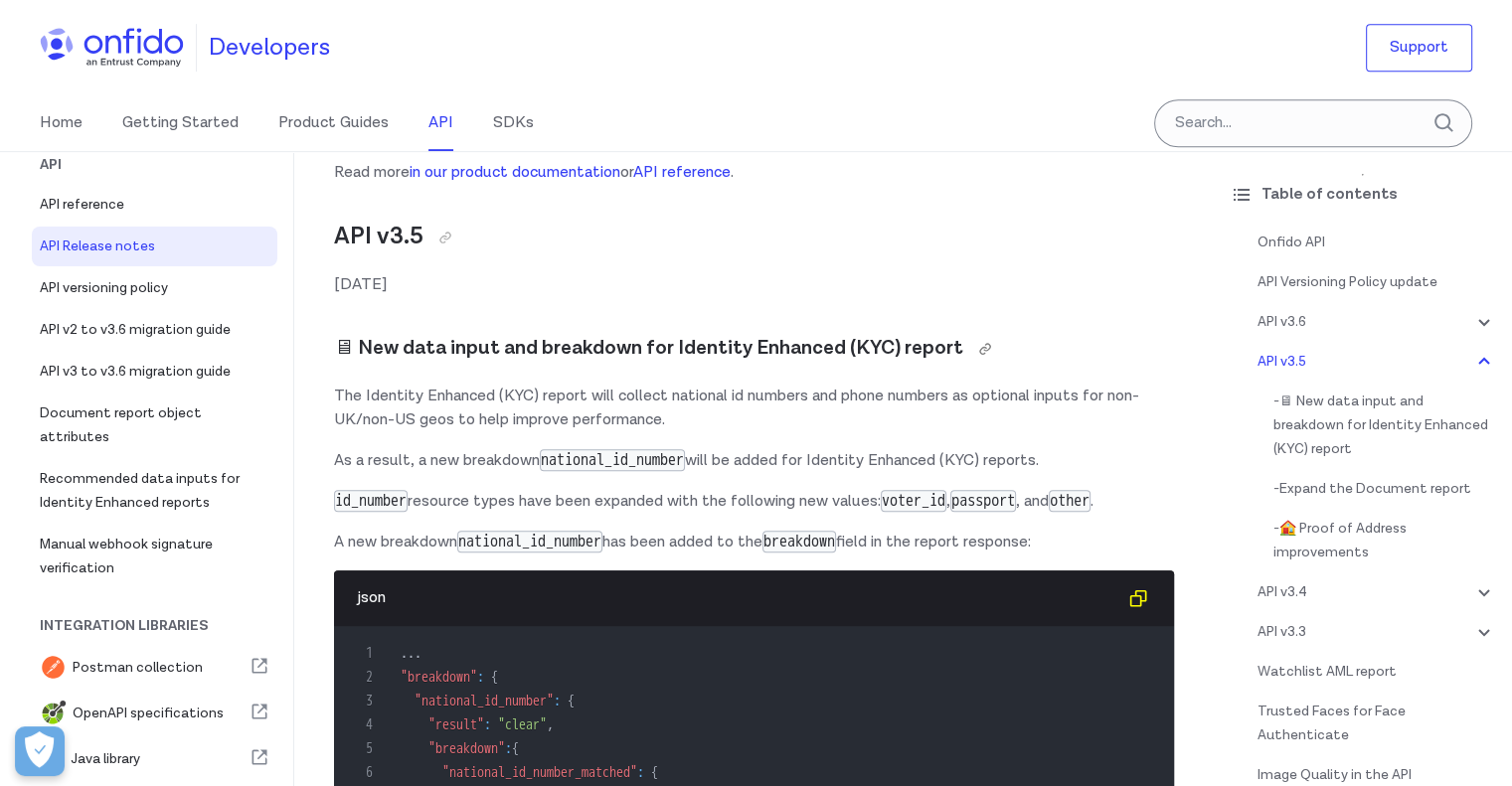 click on "A new breakdown  national_id_number  has been added to the  breakdown  field in the report response:" at bounding box center [754, 542] 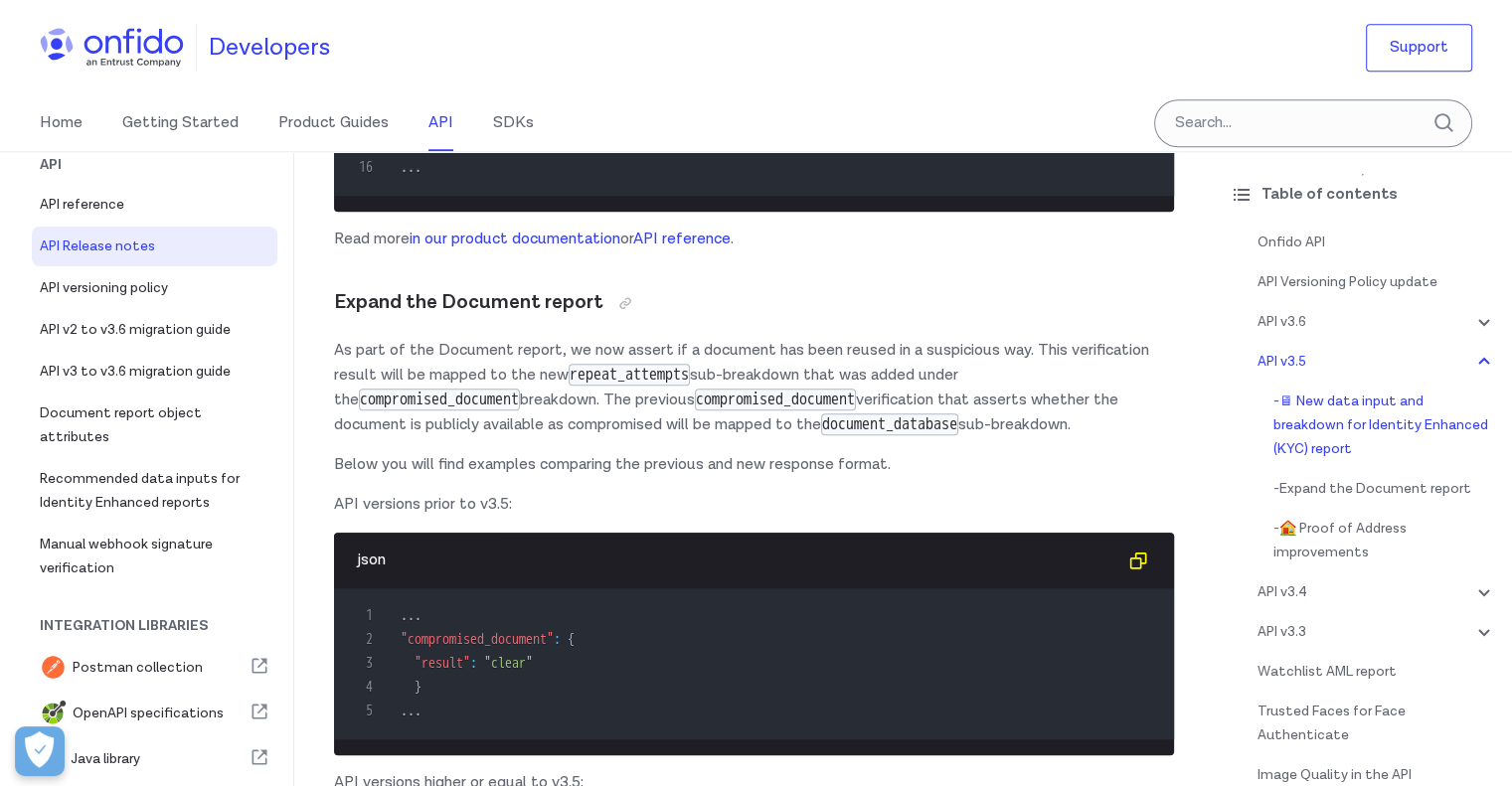 scroll, scrollTop: 2266, scrollLeft: 0, axis: vertical 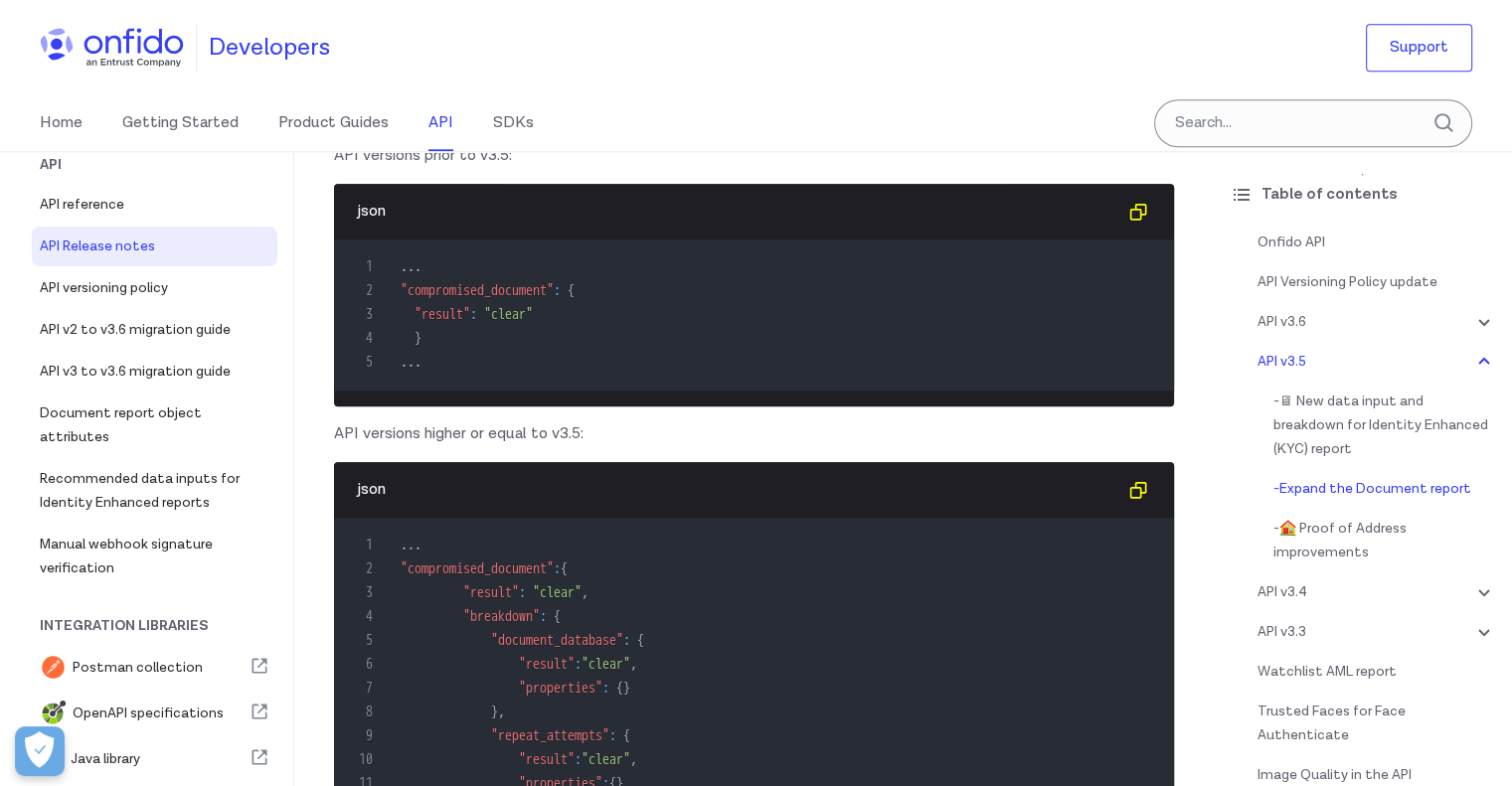 click on "json" at bounding box center (754, 490) 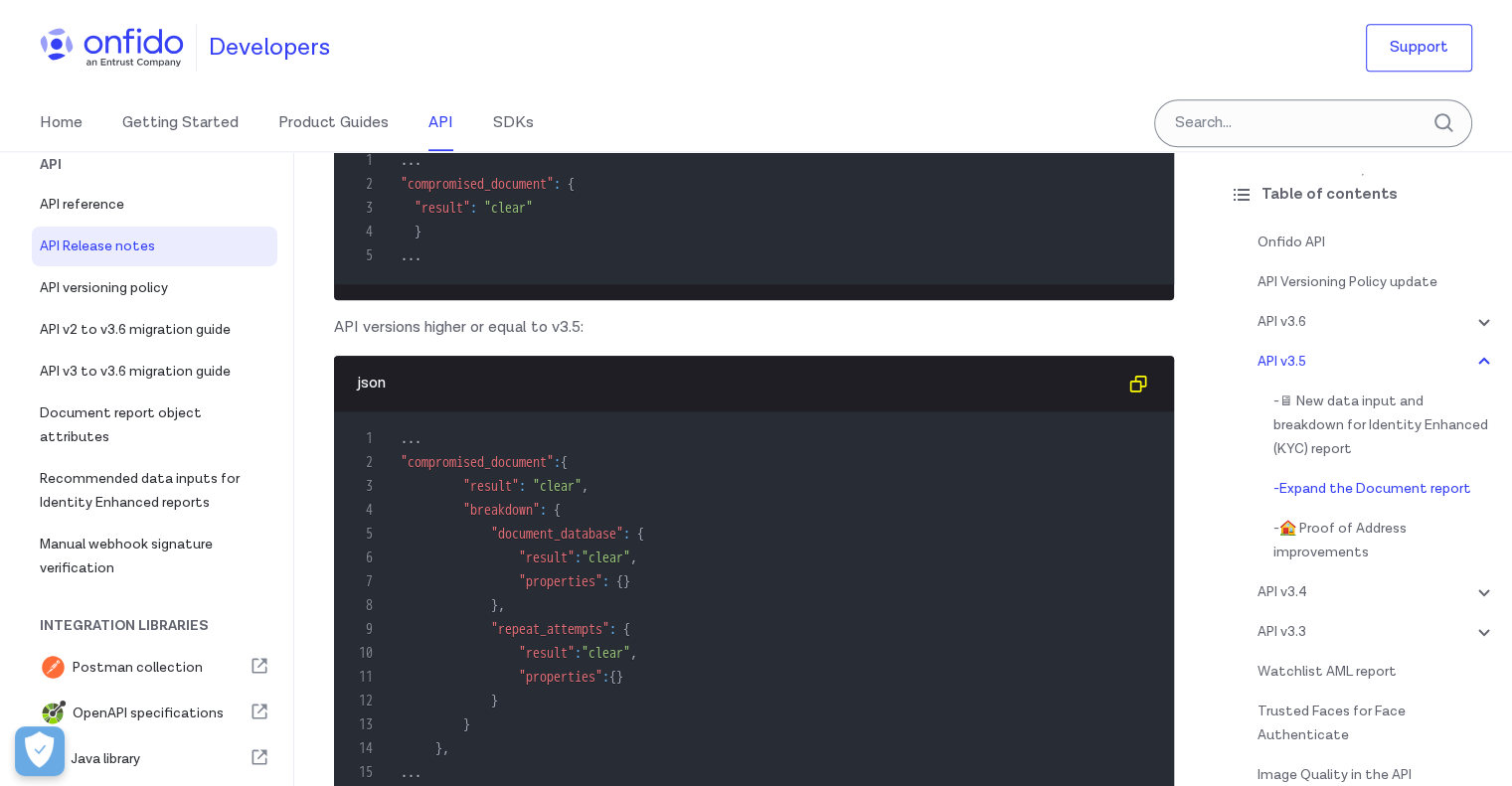 scroll, scrollTop: 2464, scrollLeft: 0, axis: vertical 